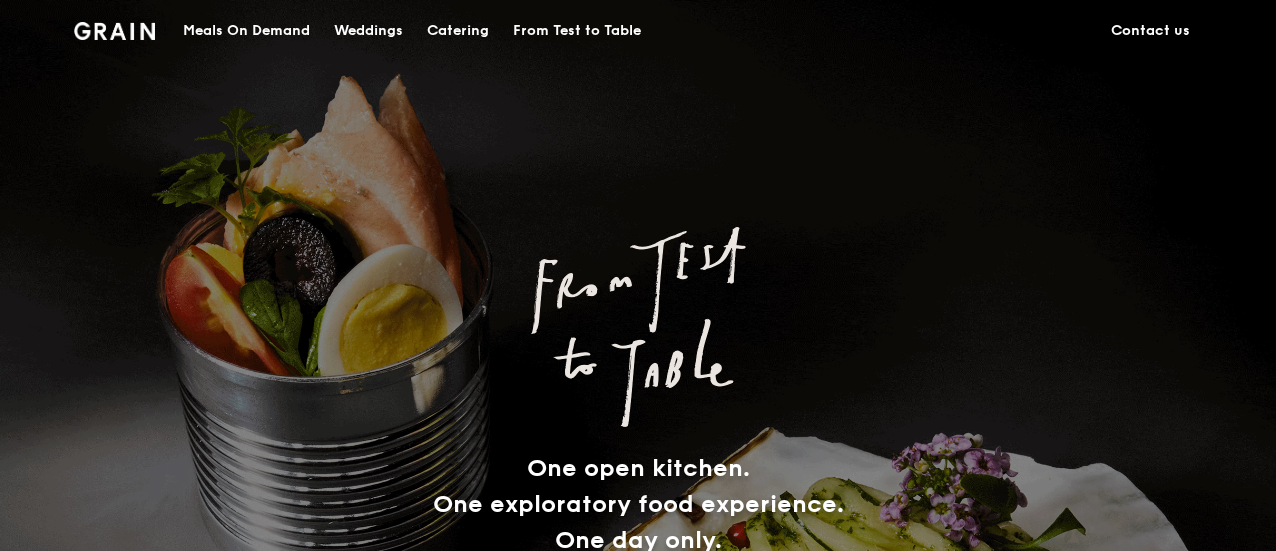 scroll, scrollTop: 0, scrollLeft: 0, axis: both 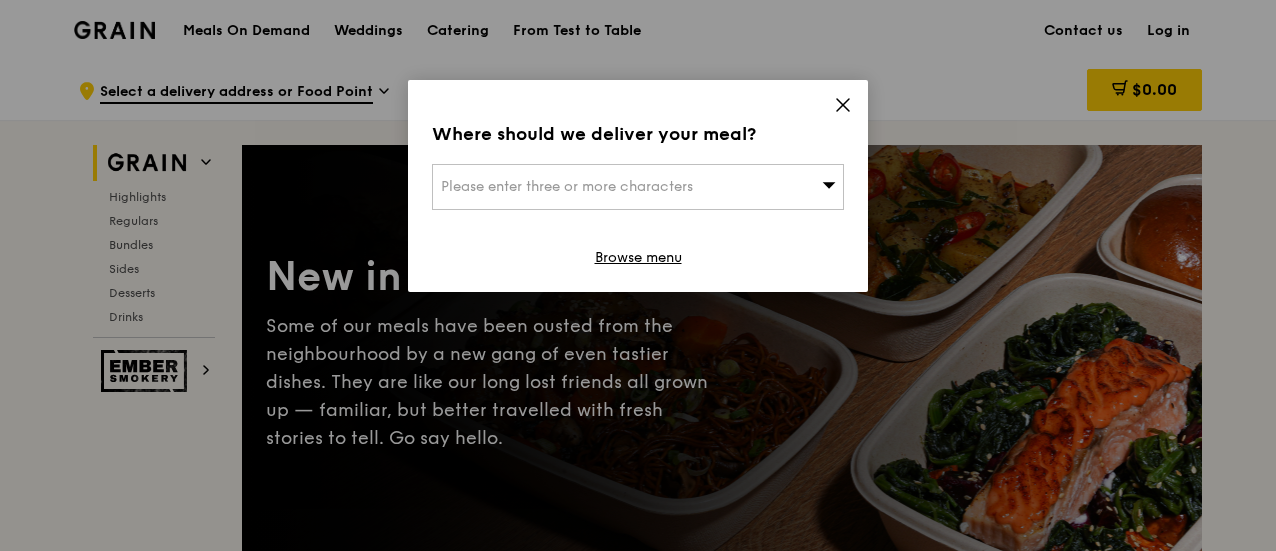 click 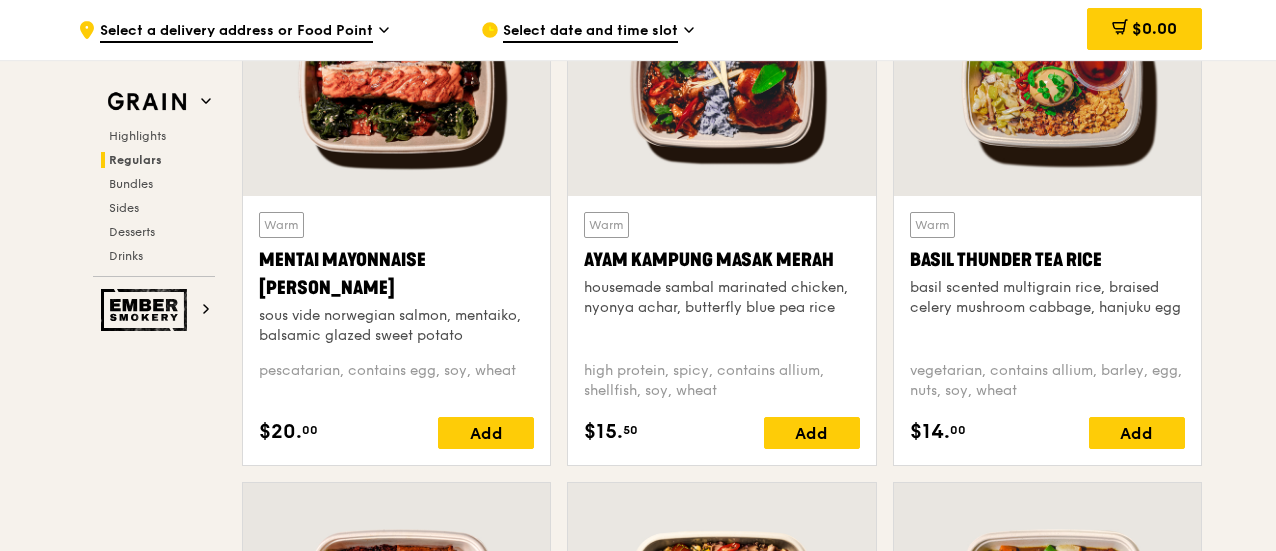 scroll, scrollTop: 1800, scrollLeft: 0, axis: vertical 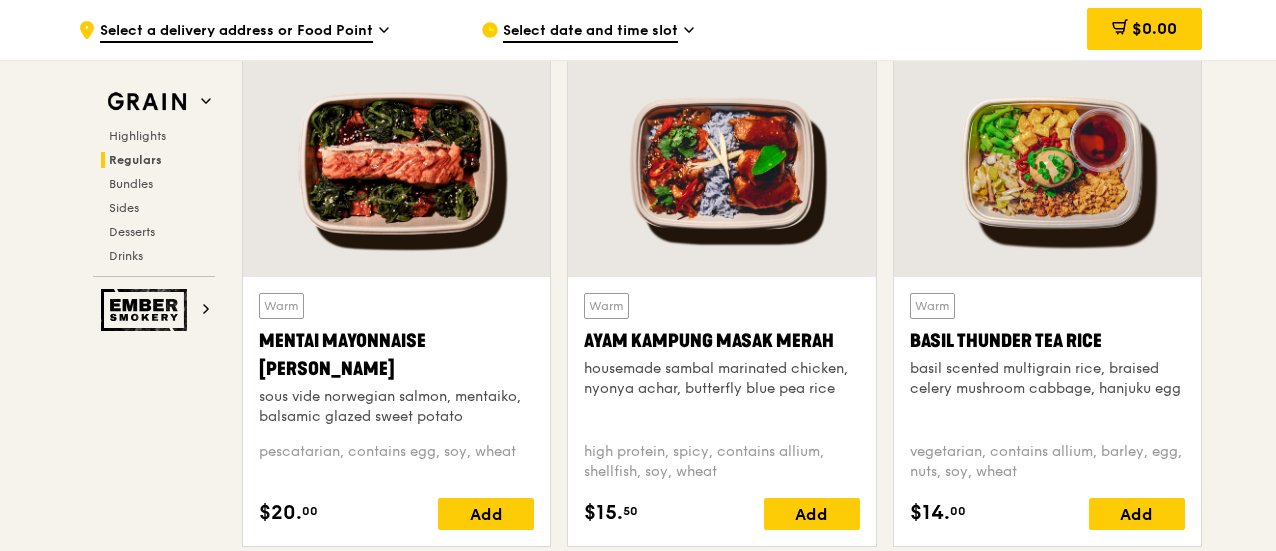 click on "Ayam Kampung Masak Merah" at bounding box center [721, 341] 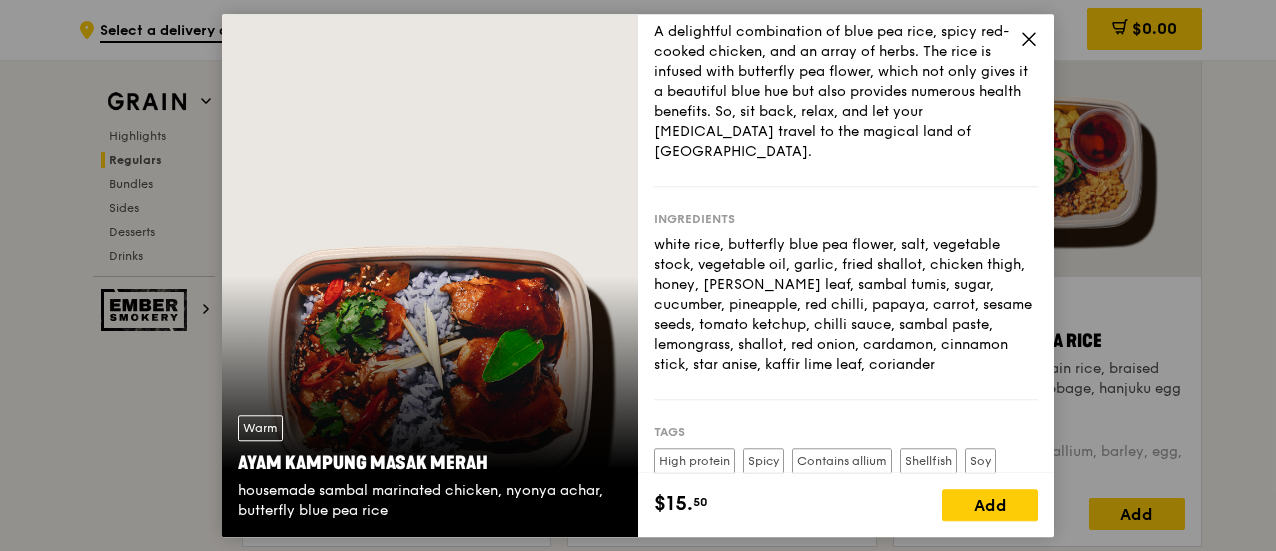 scroll, scrollTop: 100, scrollLeft: 0, axis: vertical 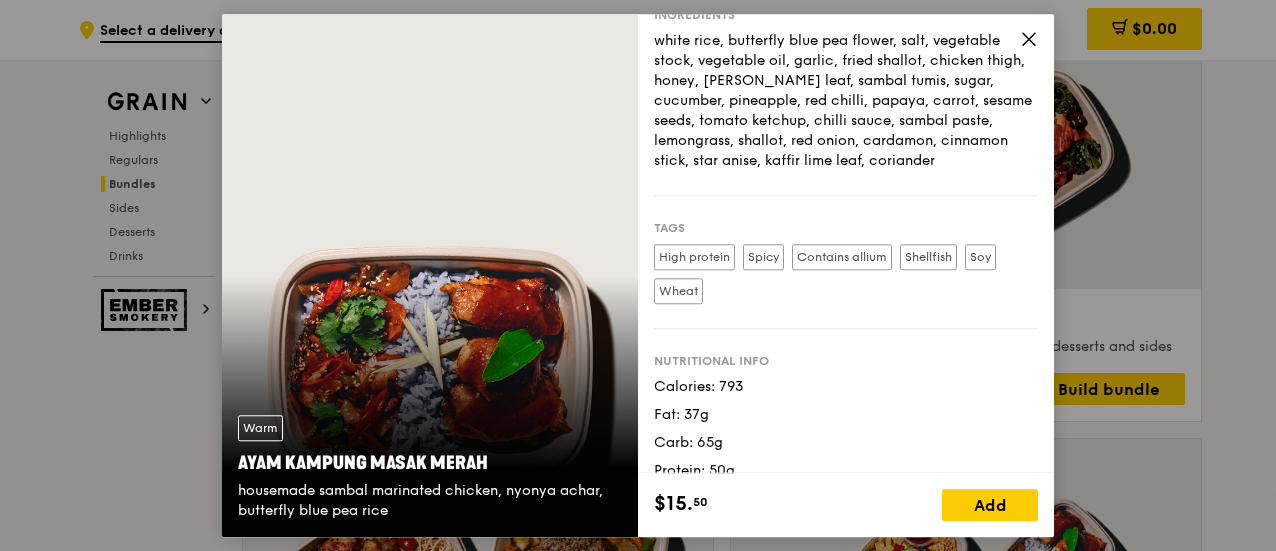 click on "Warm
Ayam [GEOGRAPHIC_DATA]
housemade sambal marinated chicken, nyonya achar, butterfly blue pea rice" at bounding box center (430, 275) 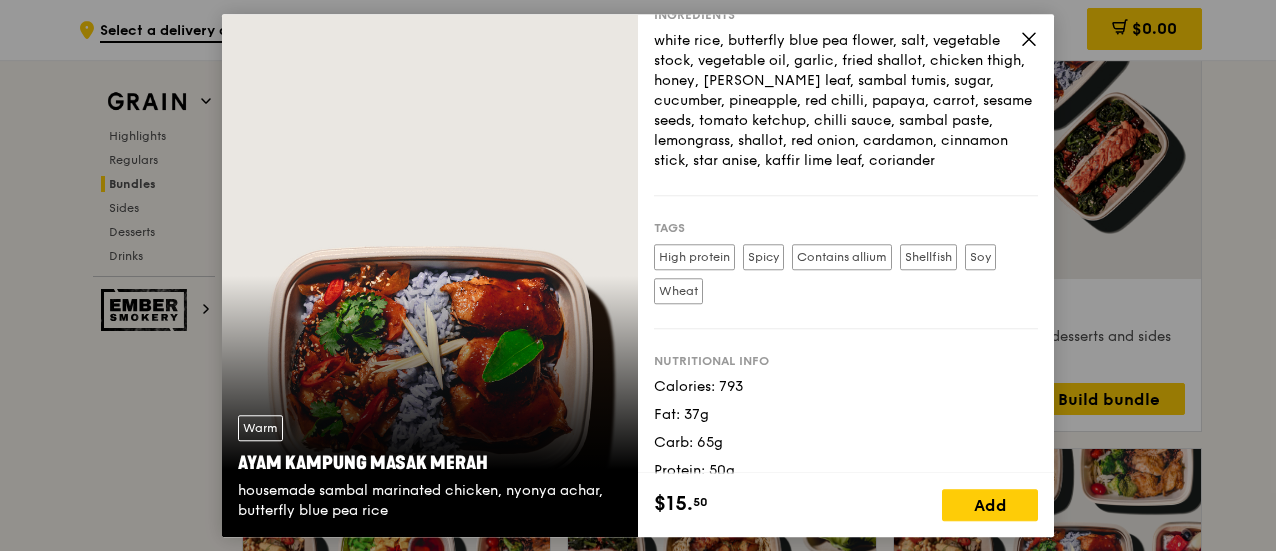 scroll, scrollTop: 3800, scrollLeft: 0, axis: vertical 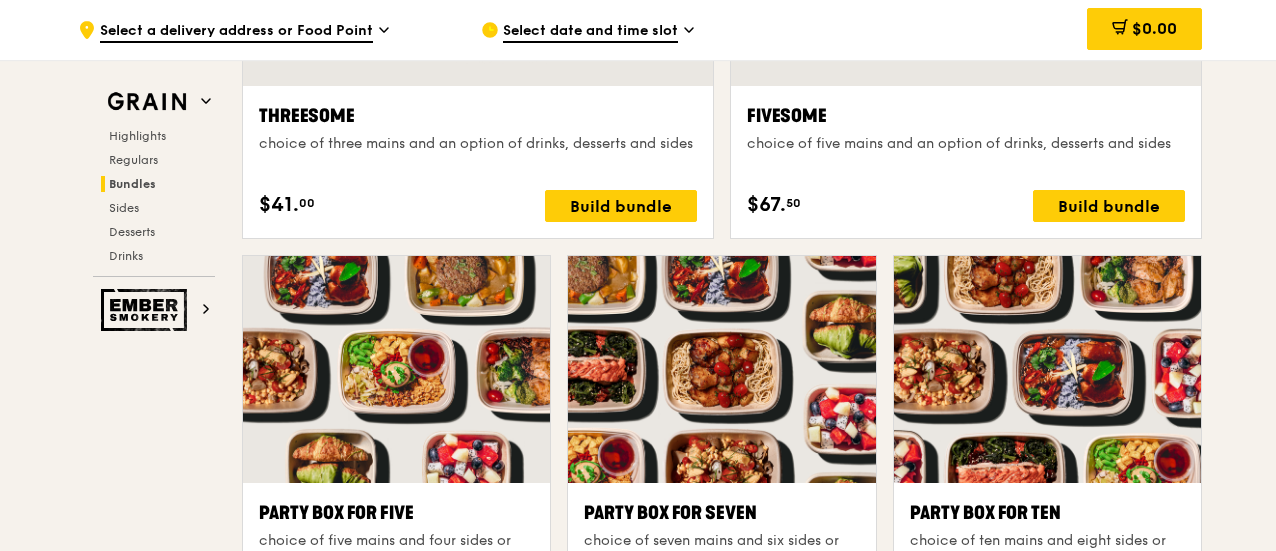 click at bounding box center (1047, 369) 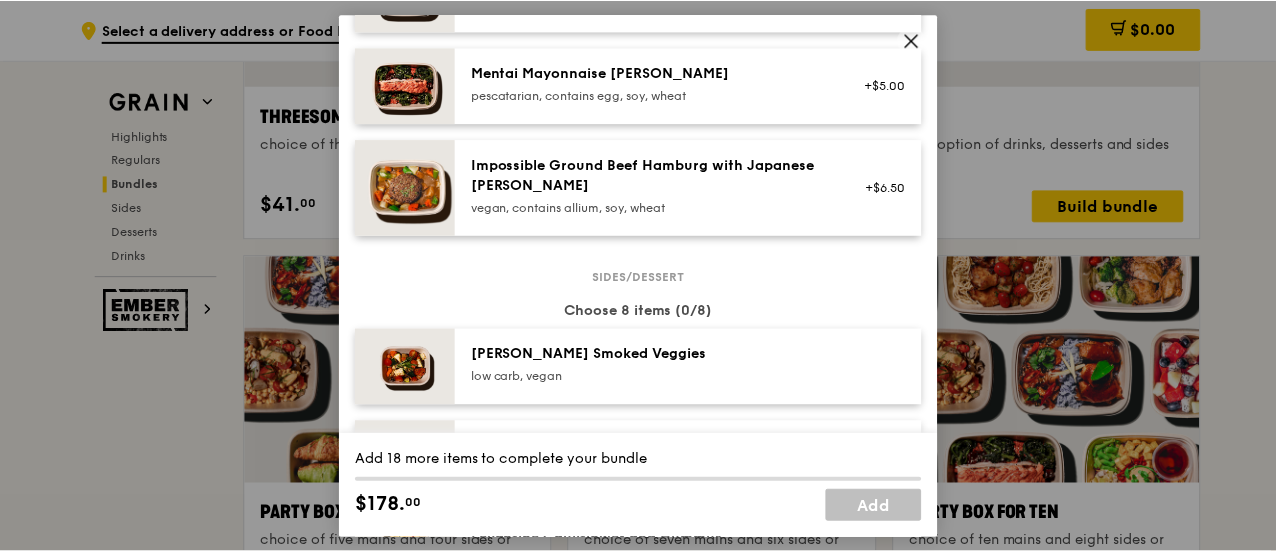 scroll, scrollTop: 1100, scrollLeft: 0, axis: vertical 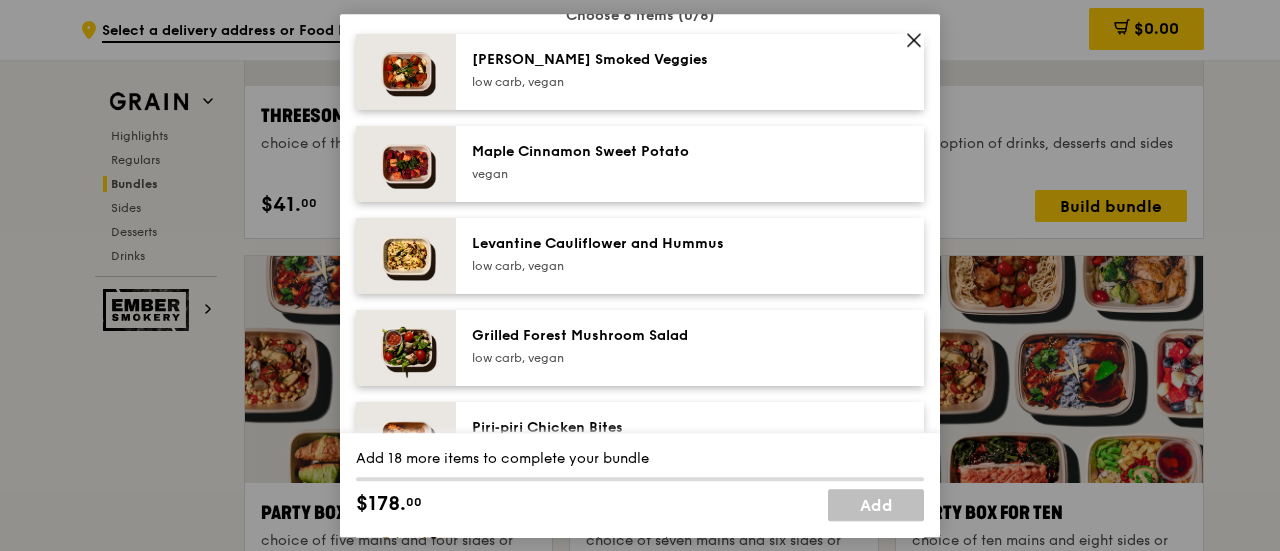 click 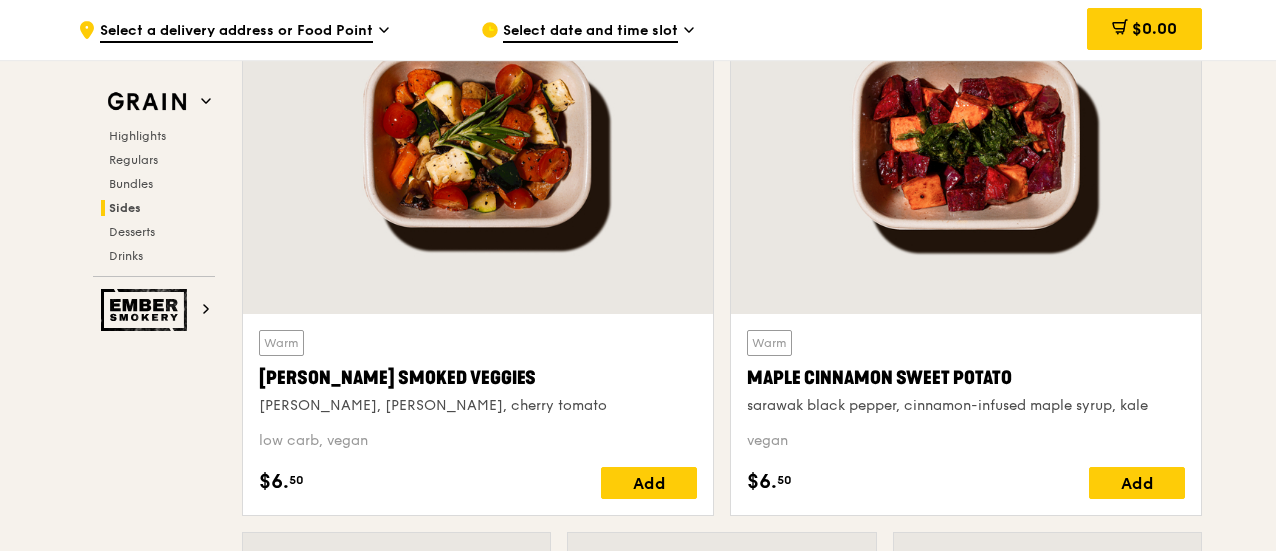 scroll, scrollTop: 4300, scrollLeft: 0, axis: vertical 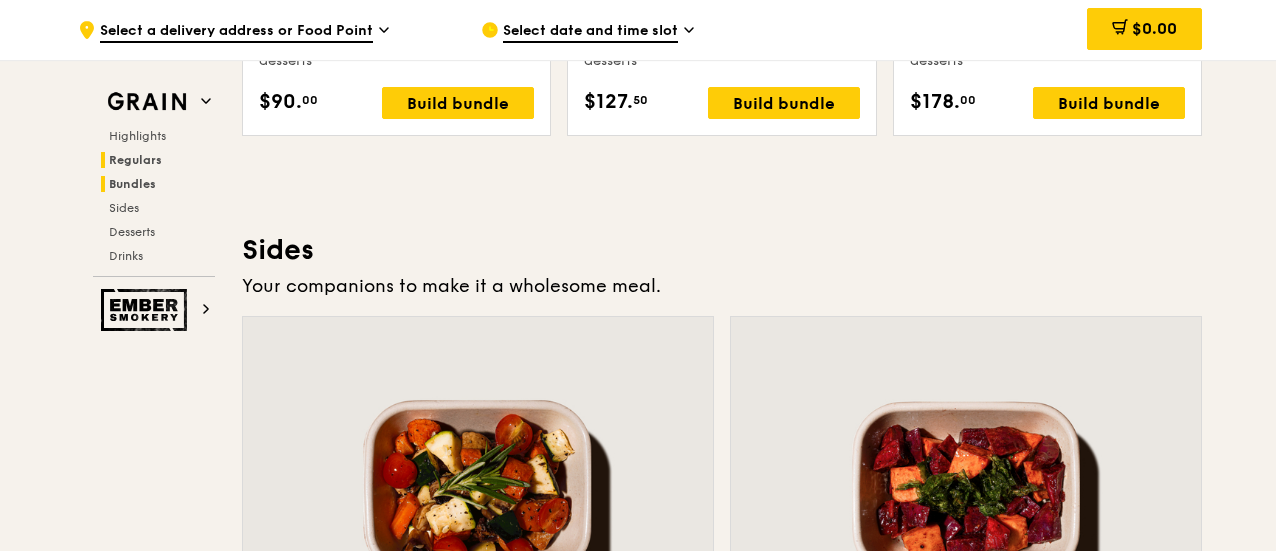 click on "Regulars" at bounding box center (135, 160) 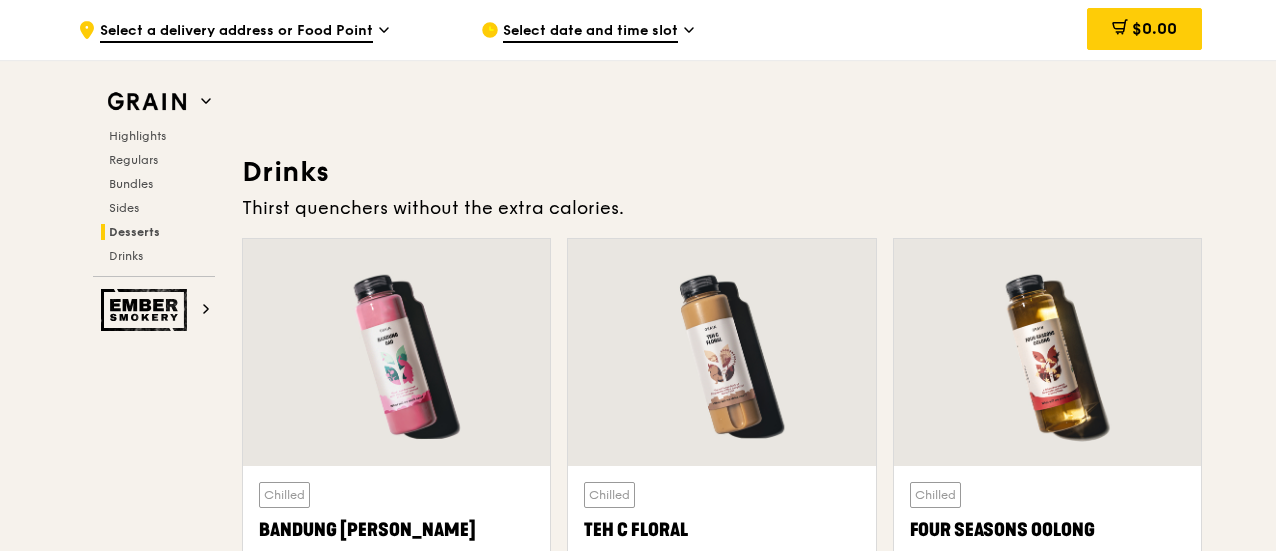 scroll, scrollTop: 7013, scrollLeft: 0, axis: vertical 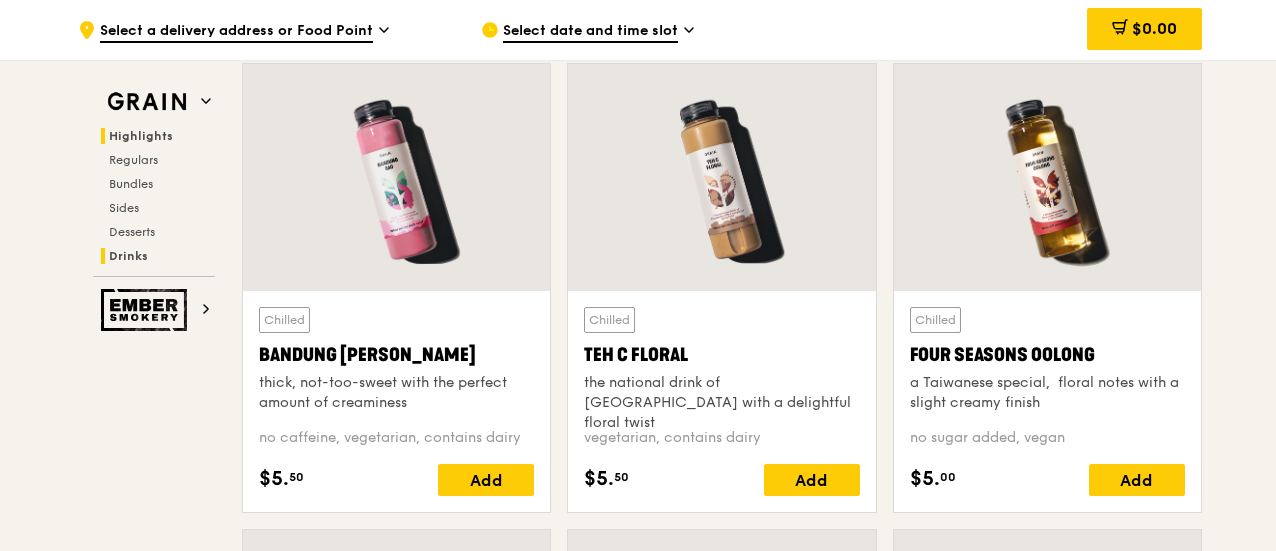 click on "Highlights" at bounding box center (141, 136) 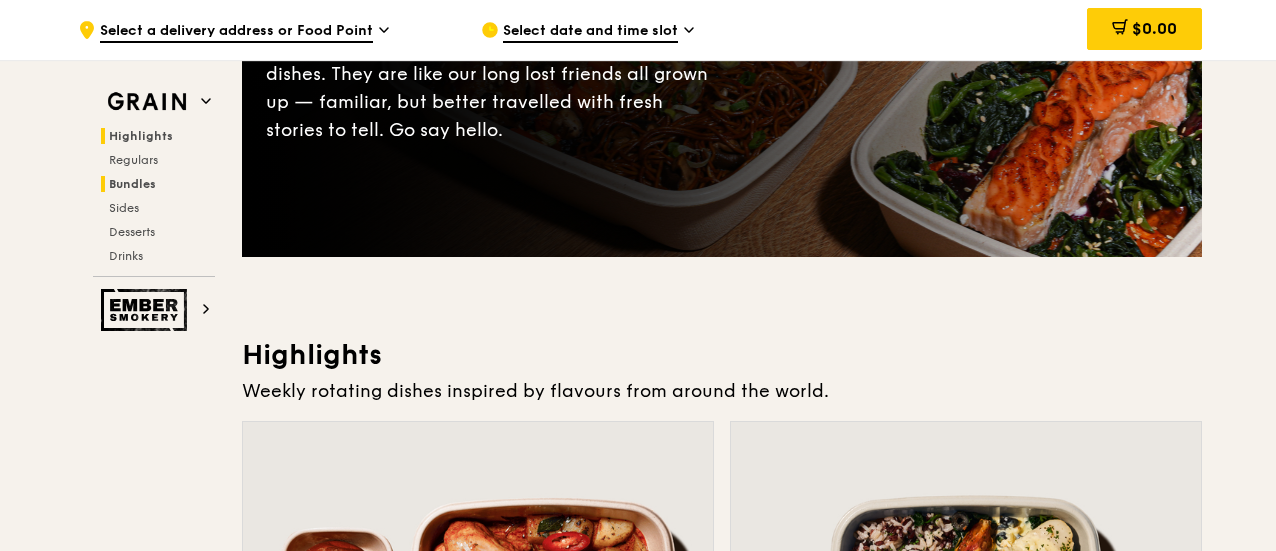 scroll, scrollTop: 0, scrollLeft: 0, axis: both 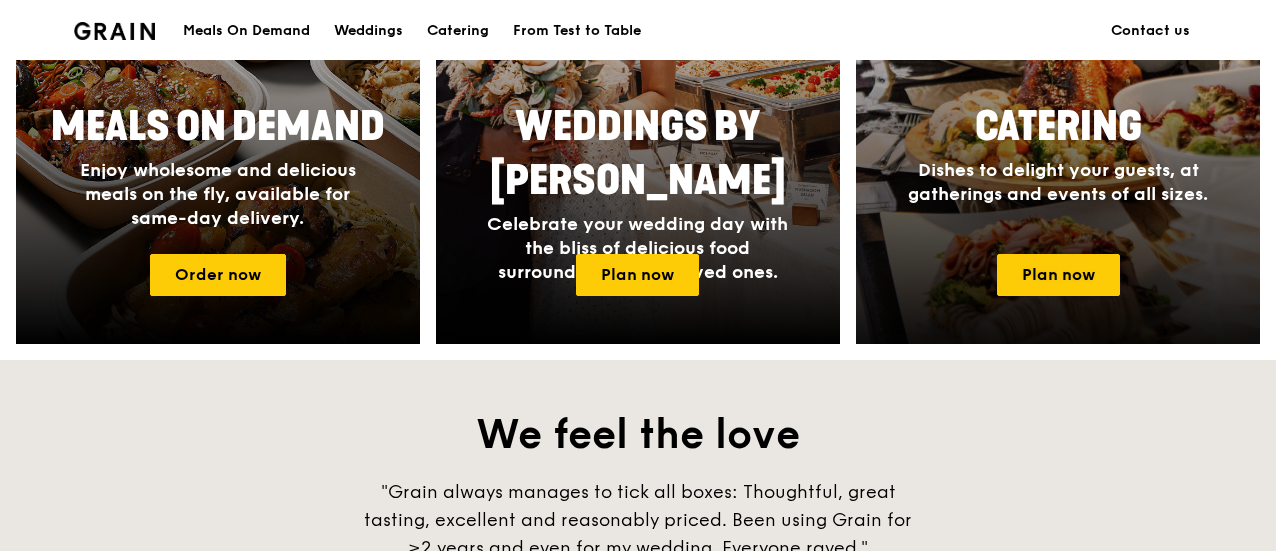click on "Dishes to delight your guests, at gatherings and events of all sizes." at bounding box center (1058, 182) 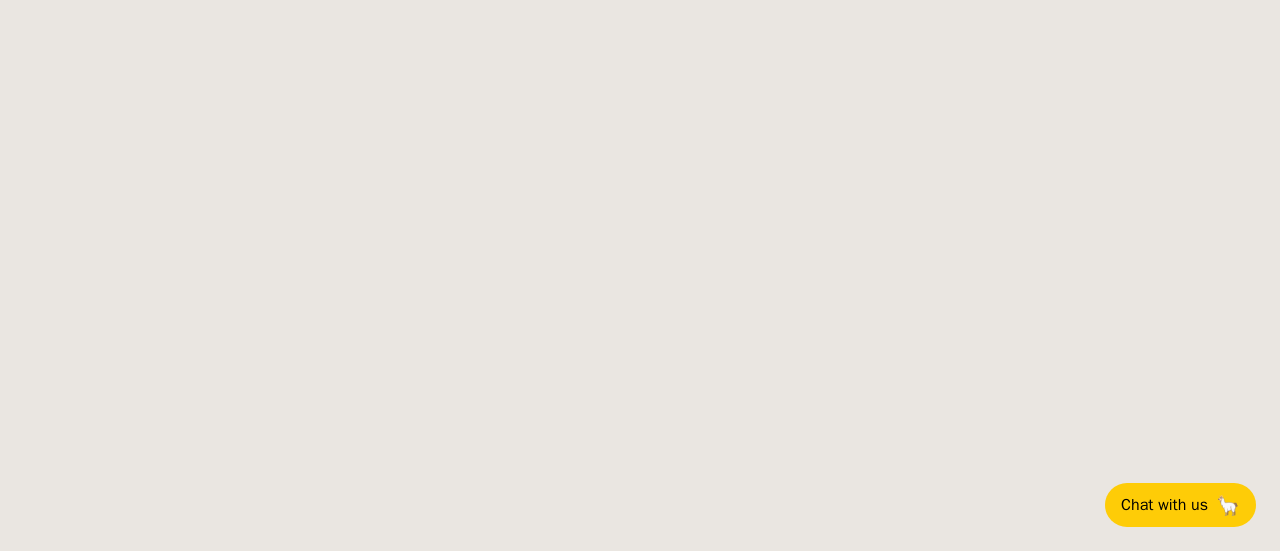 scroll, scrollTop: 0, scrollLeft: 0, axis: both 